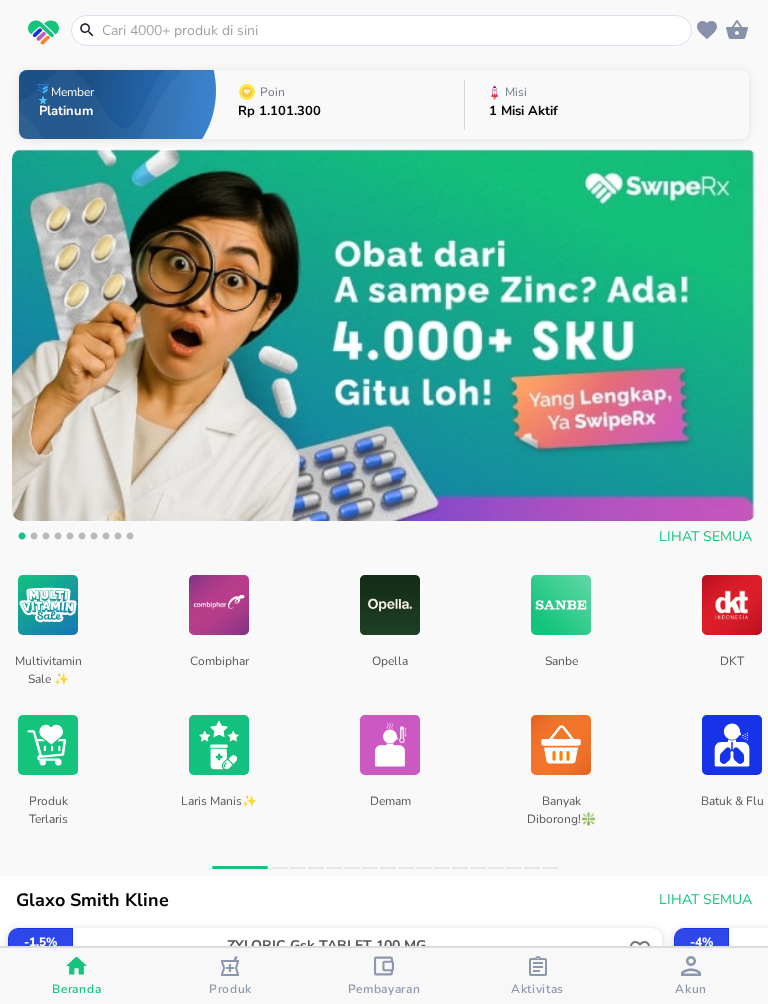 scroll, scrollTop: 0, scrollLeft: 0, axis: both 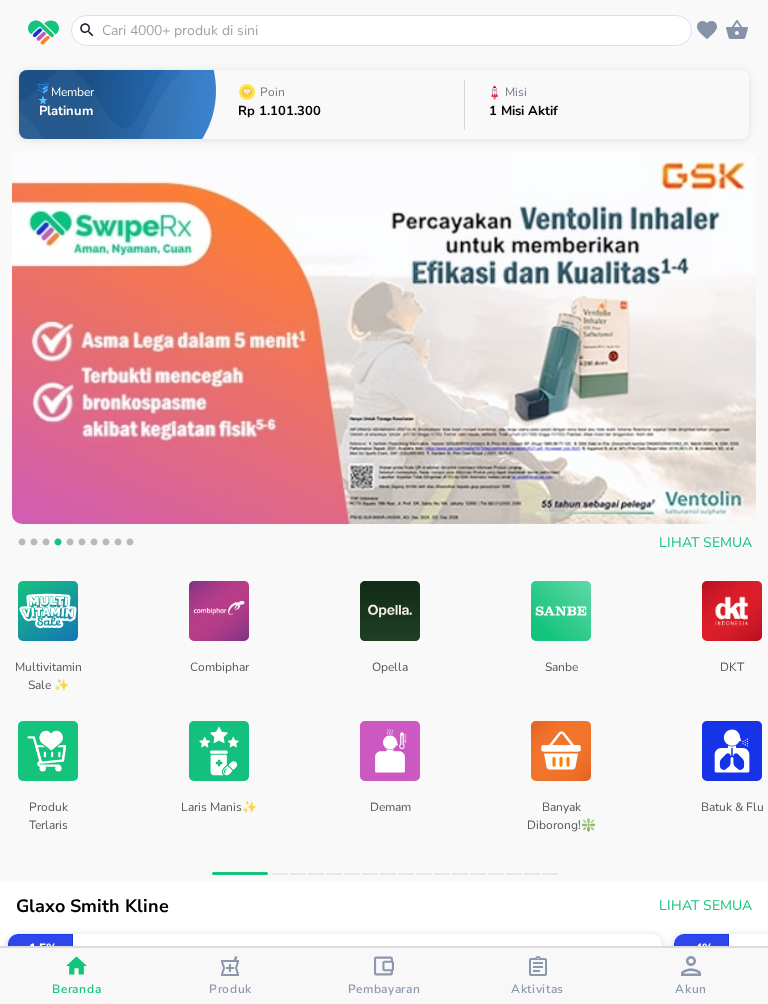 click on "Aktivitas" at bounding box center (537, 976) 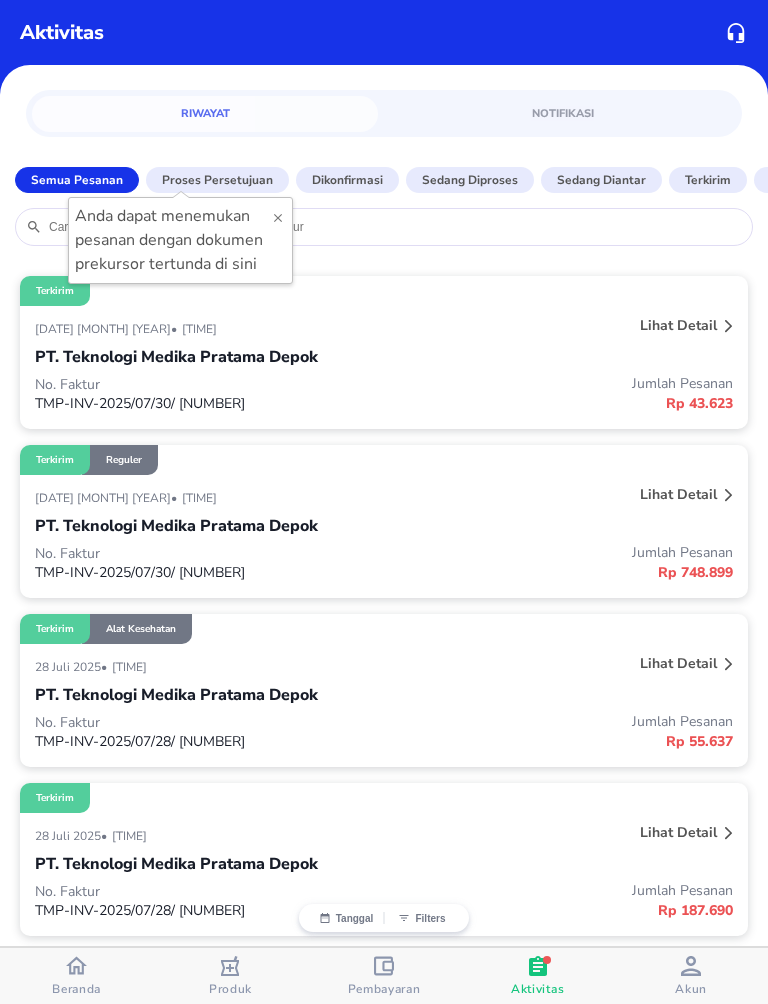 click on "Pembayaran" at bounding box center [384, 989] 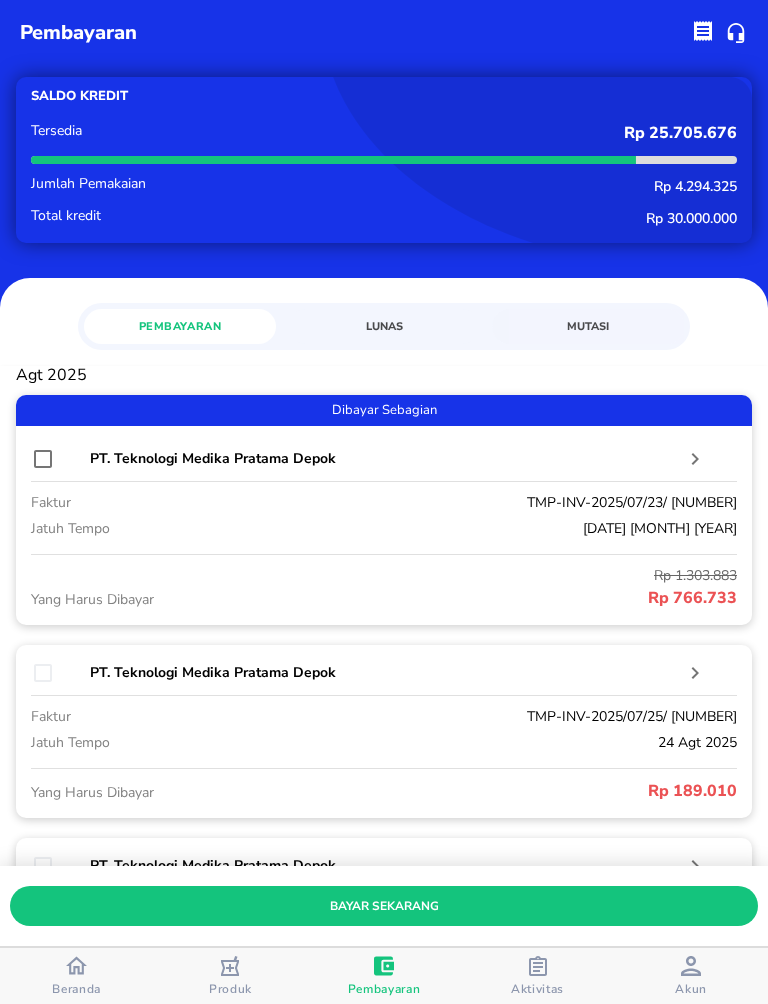 click on "Akun" at bounding box center (691, 989) 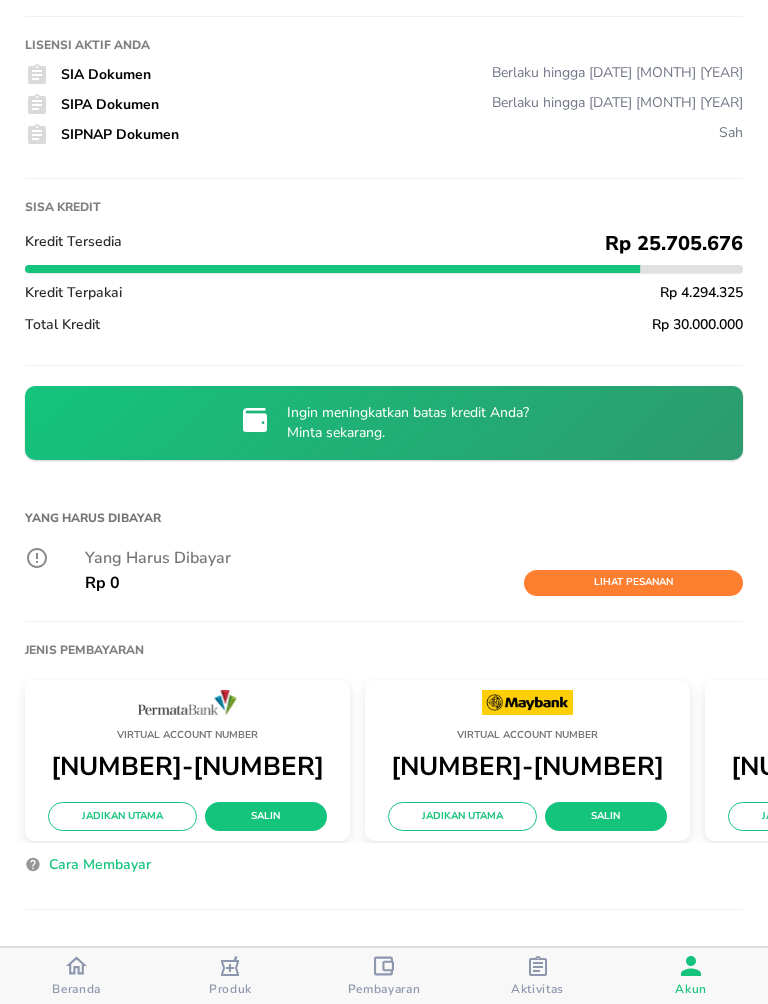 scroll, scrollTop: 258, scrollLeft: 0, axis: vertical 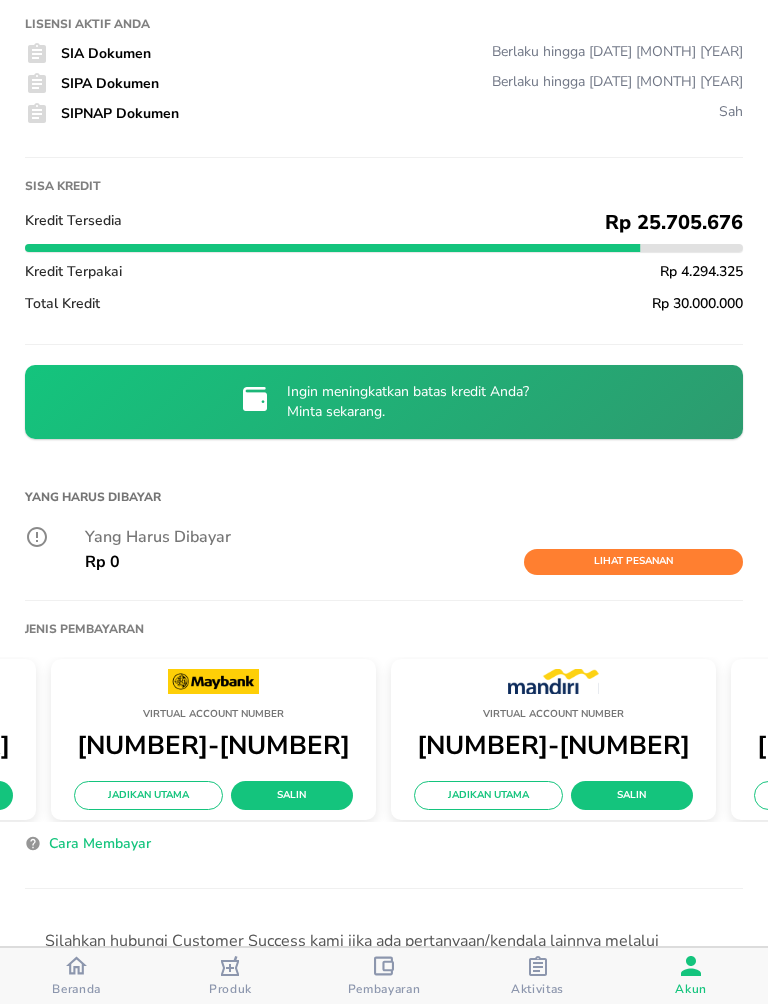 click on "Beranda" at bounding box center [76, 989] 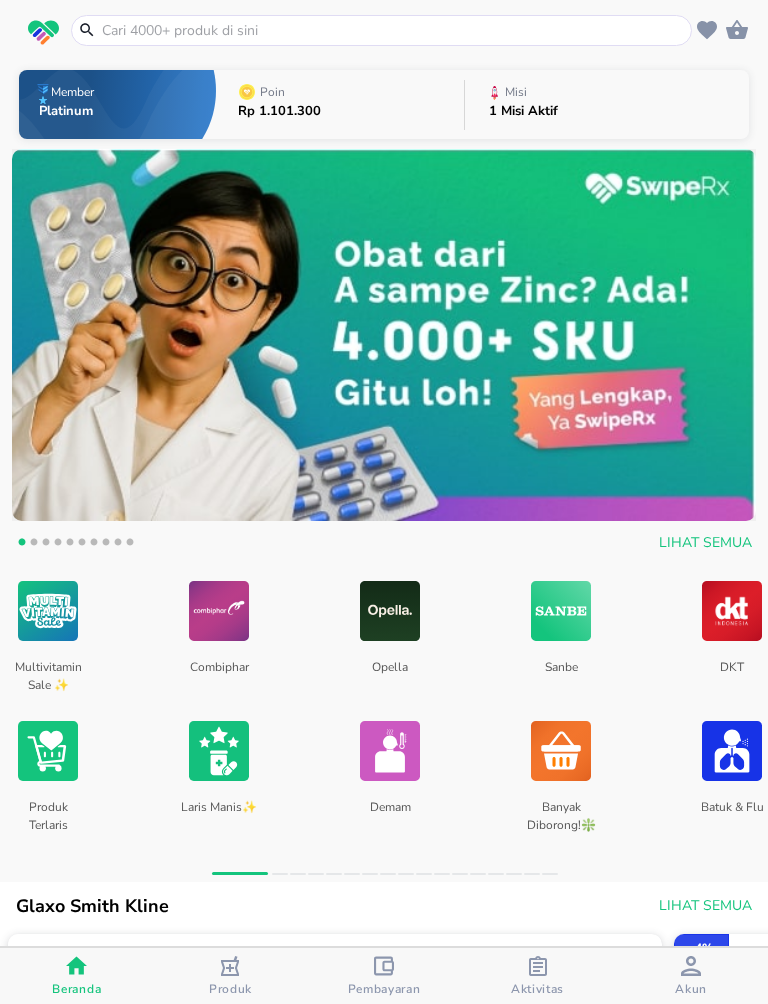 click 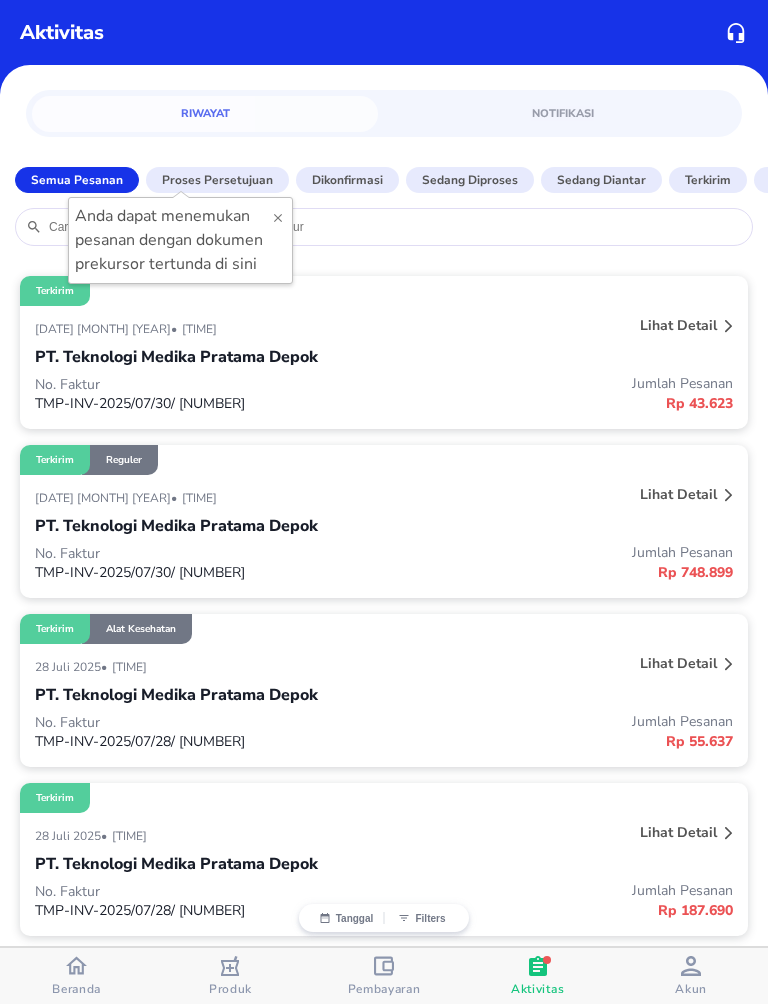click on "Beranda" at bounding box center [76, 989] 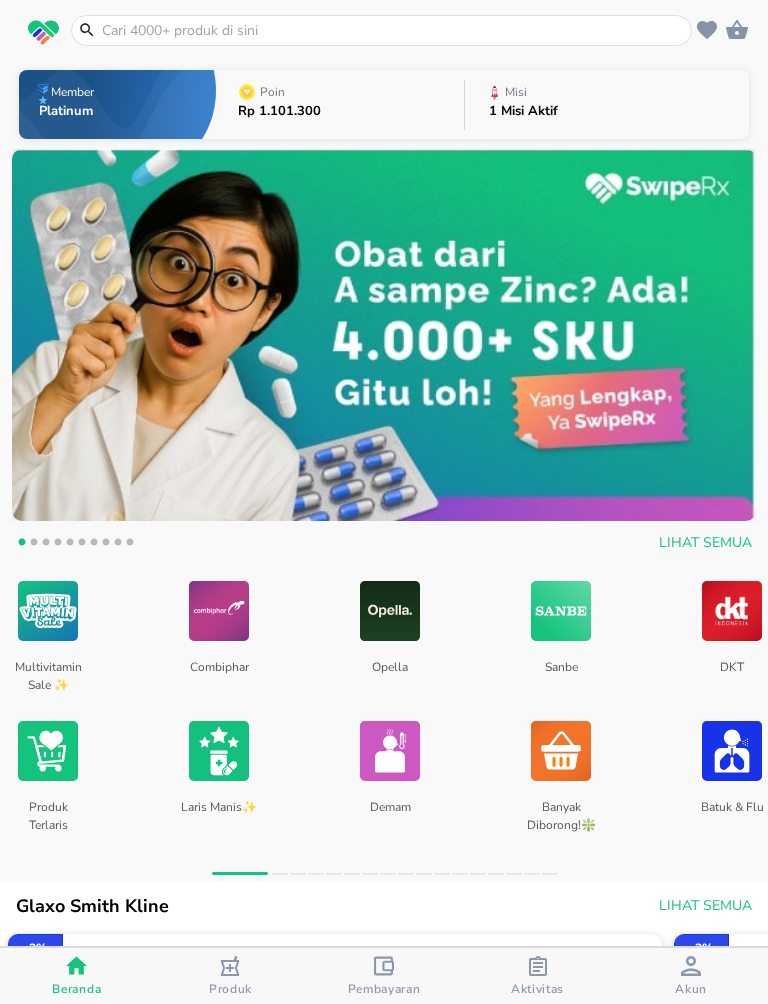 click on "Akun" at bounding box center (691, 989) 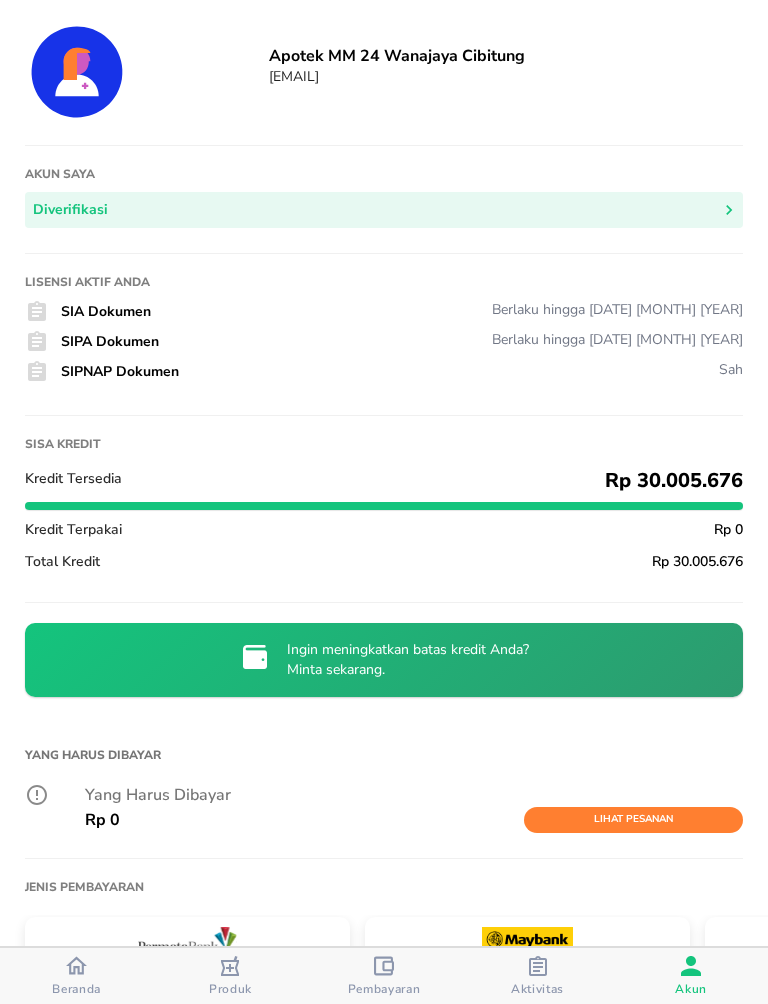 click 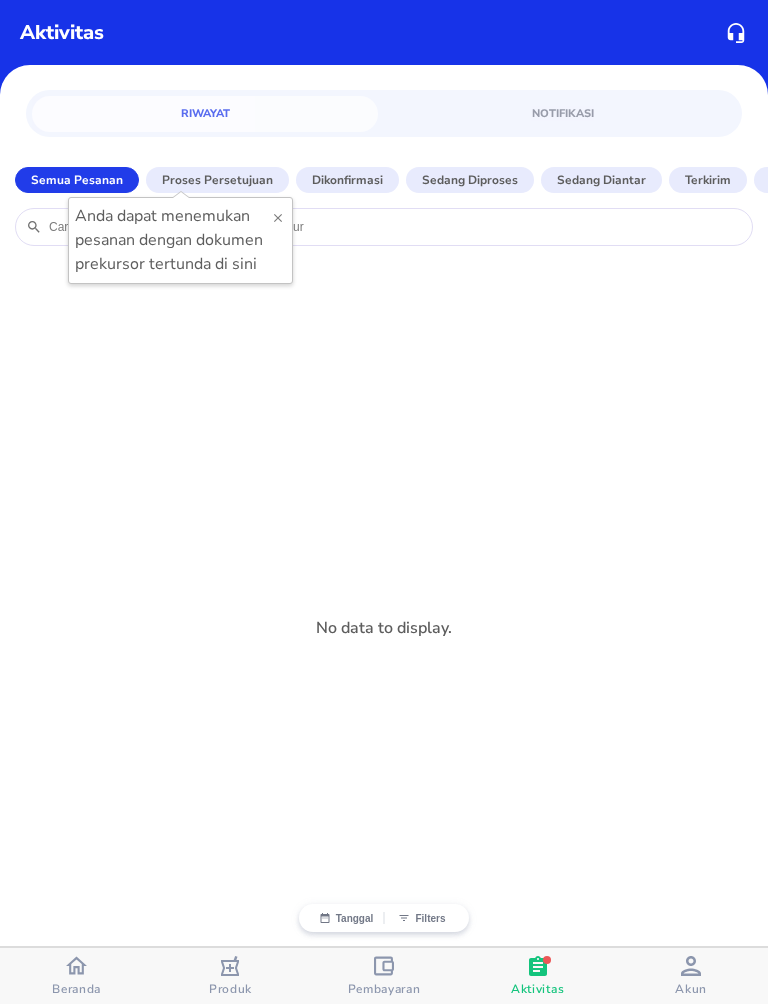 click on "Pembayaran" at bounding box center [384, 989] 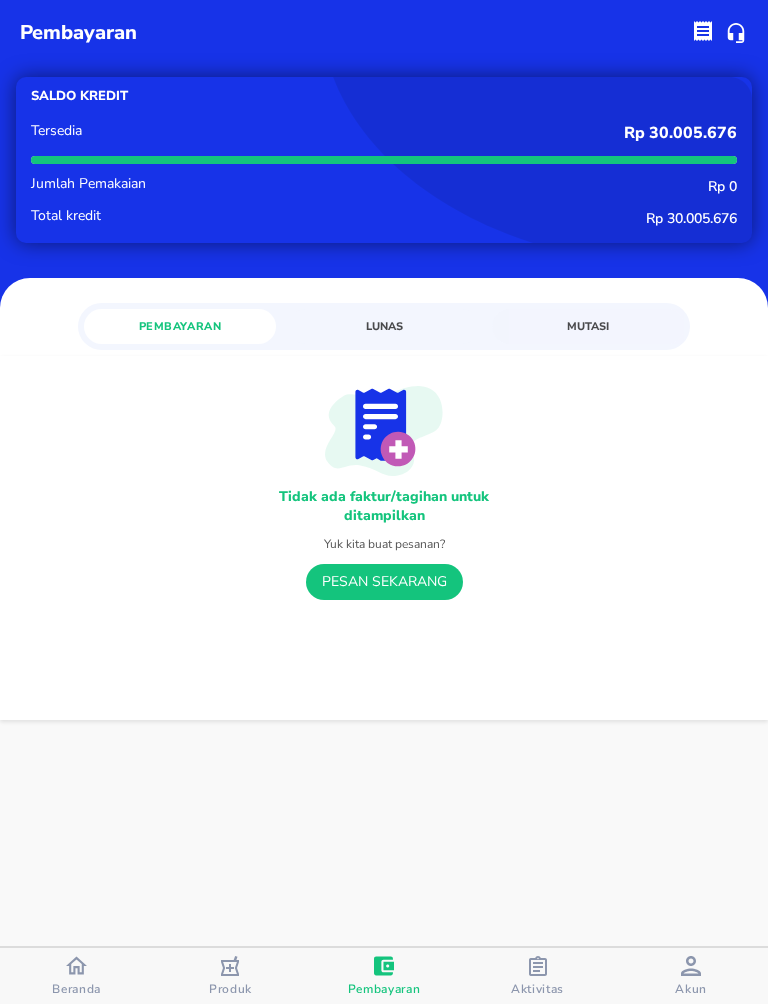 click 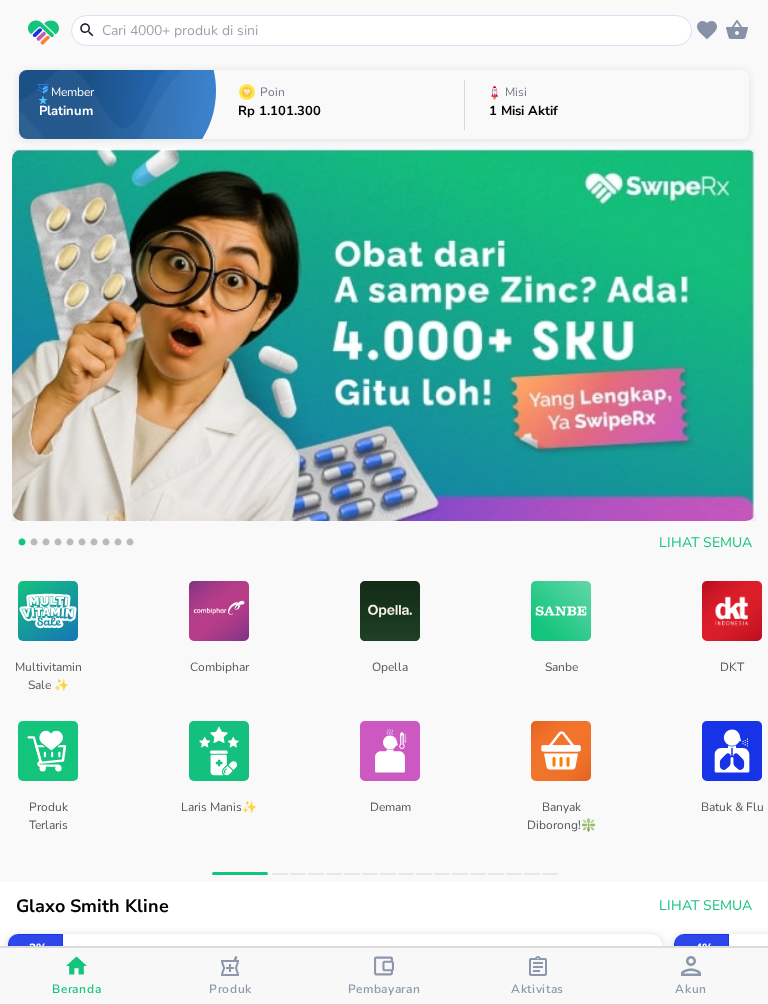 click on "Produk" at bounding box center [230, 989] 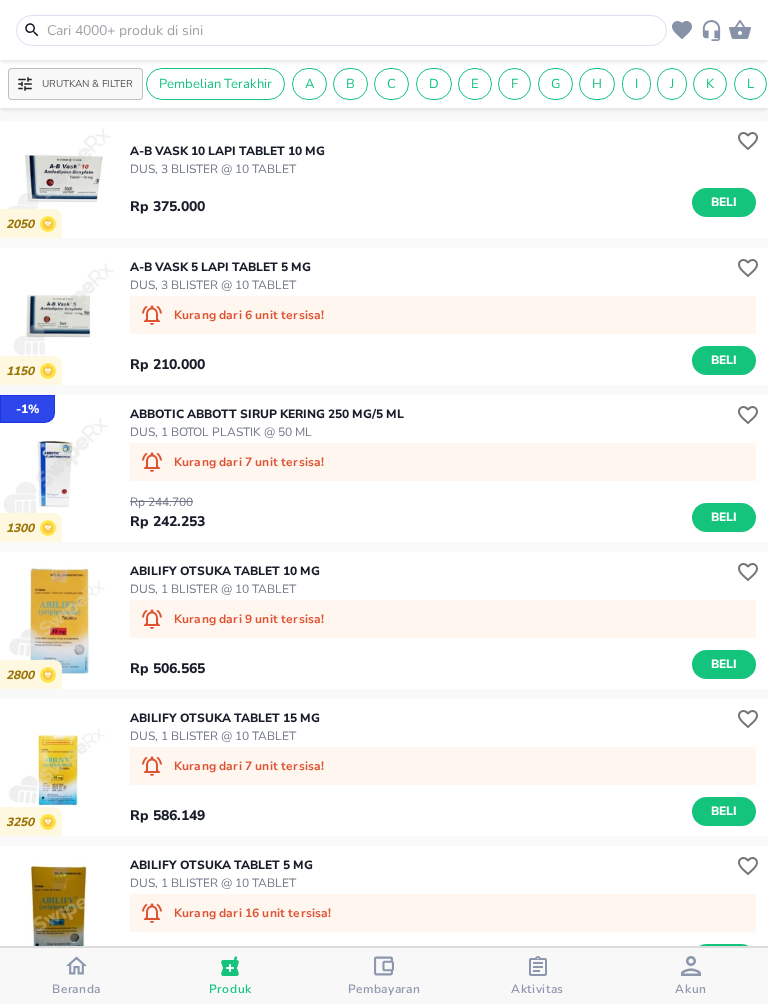 scroll, scrollTop: -2, scrollLeft: 0, axis: vertical 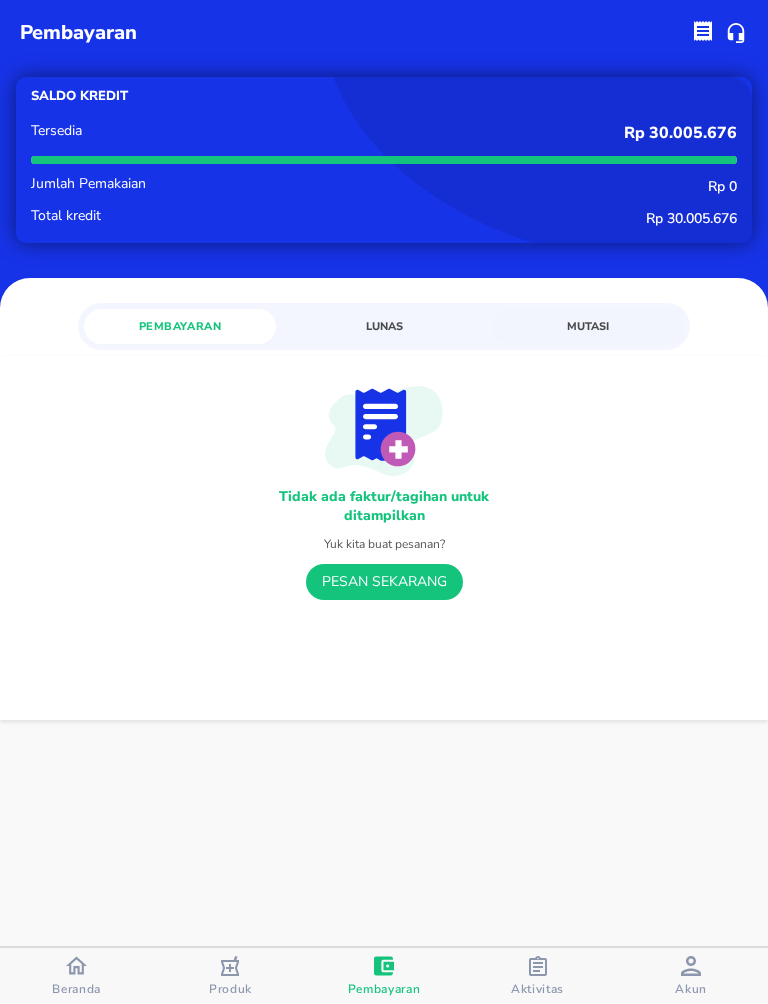 click on "Tidak ada faktur/tagihan untuk ditampilkan Yuk kita buat pesanan? PESAN SEKARANG" at bounding box center (384, 538) 